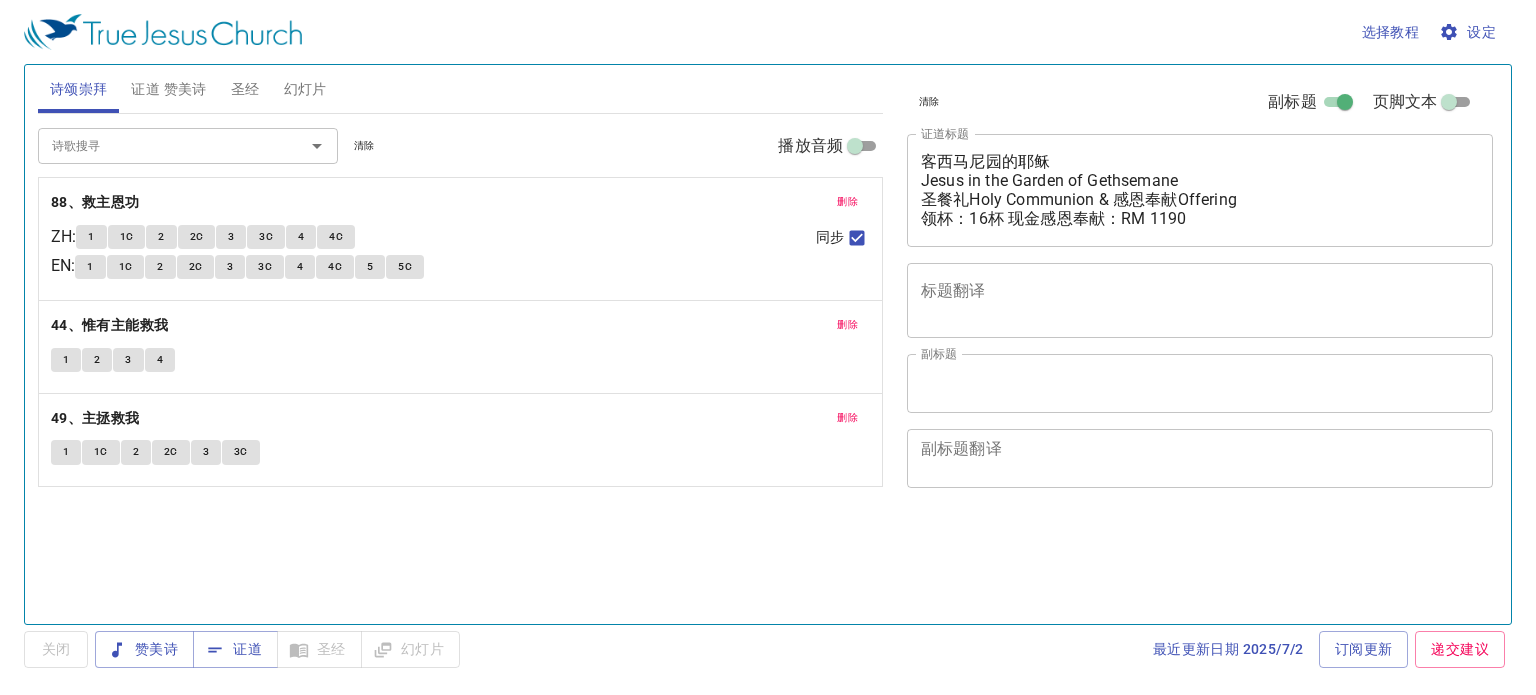 scroll, scrollTop: 0, scrollLeft: 0, axis: both 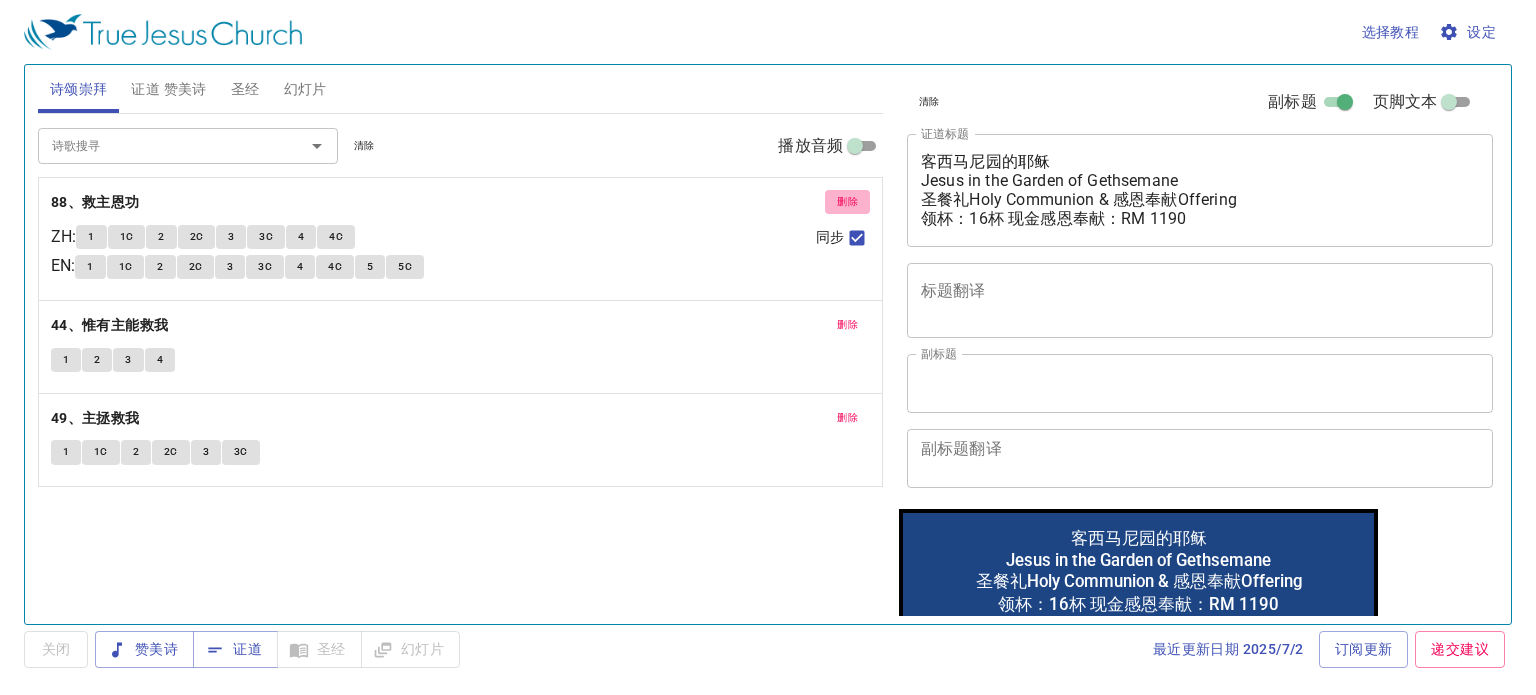 click on "删除" at bounding box center (847, 202) 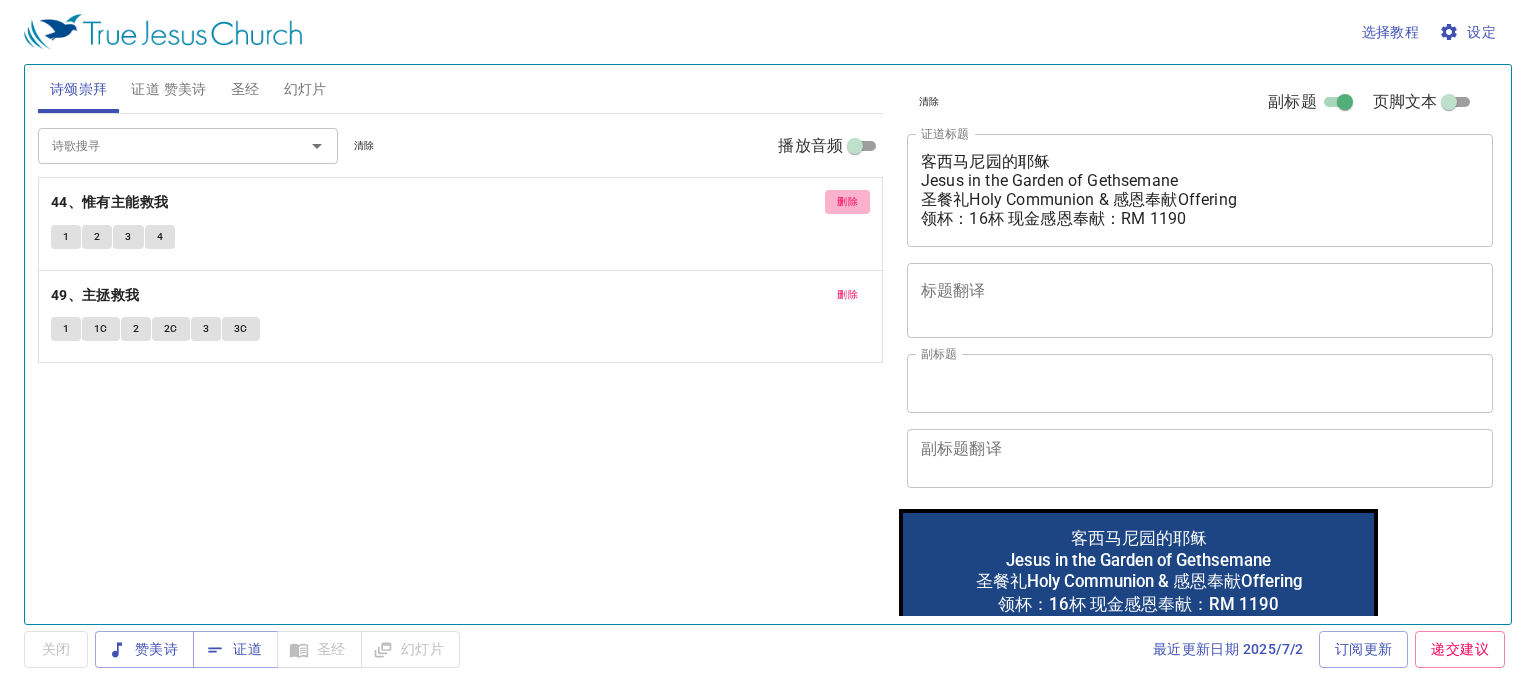 click on "删除" at bounding box center (847, 202) 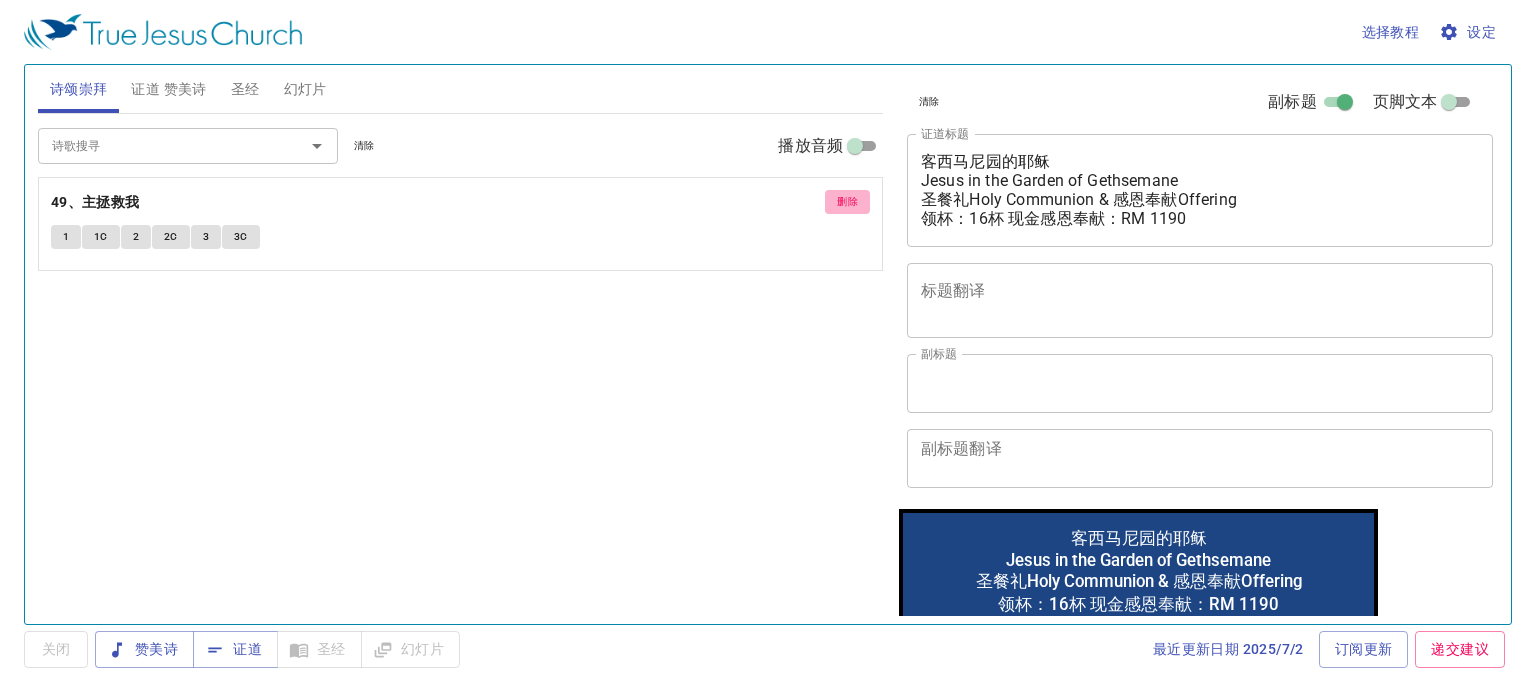 click on "删除" at bounding box center (847, 202) 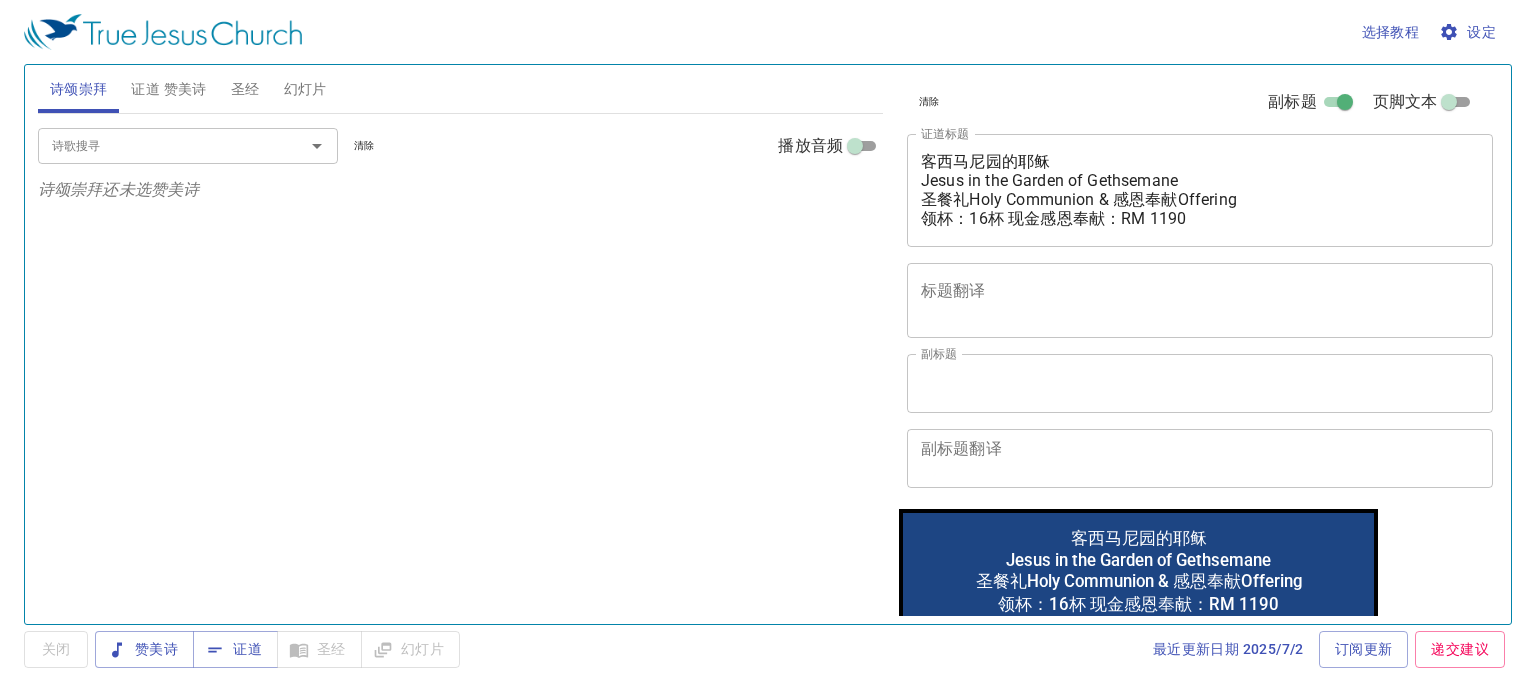 click on "诗颂崇拜还未选赞美诗" at bounding box center [460, 190] 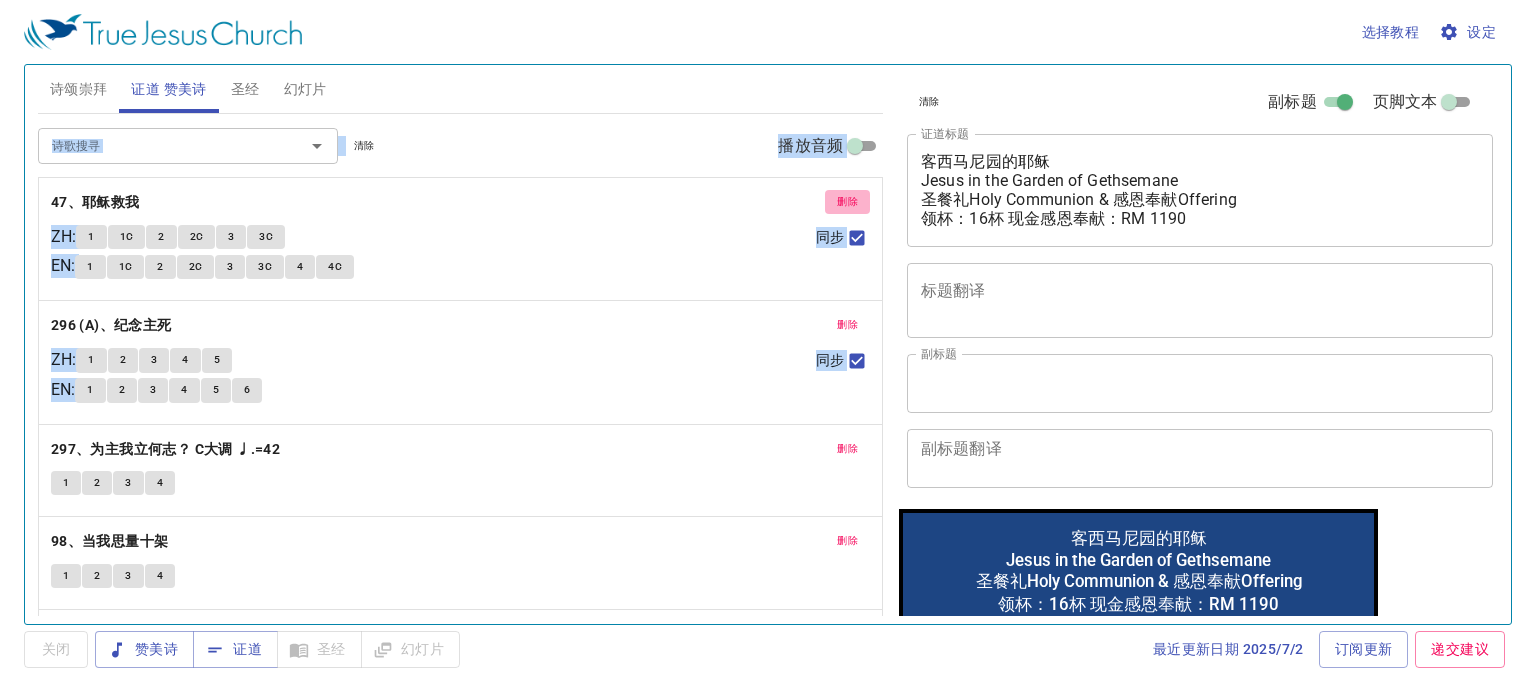 click on "删除" at bounding box center (847, 202) 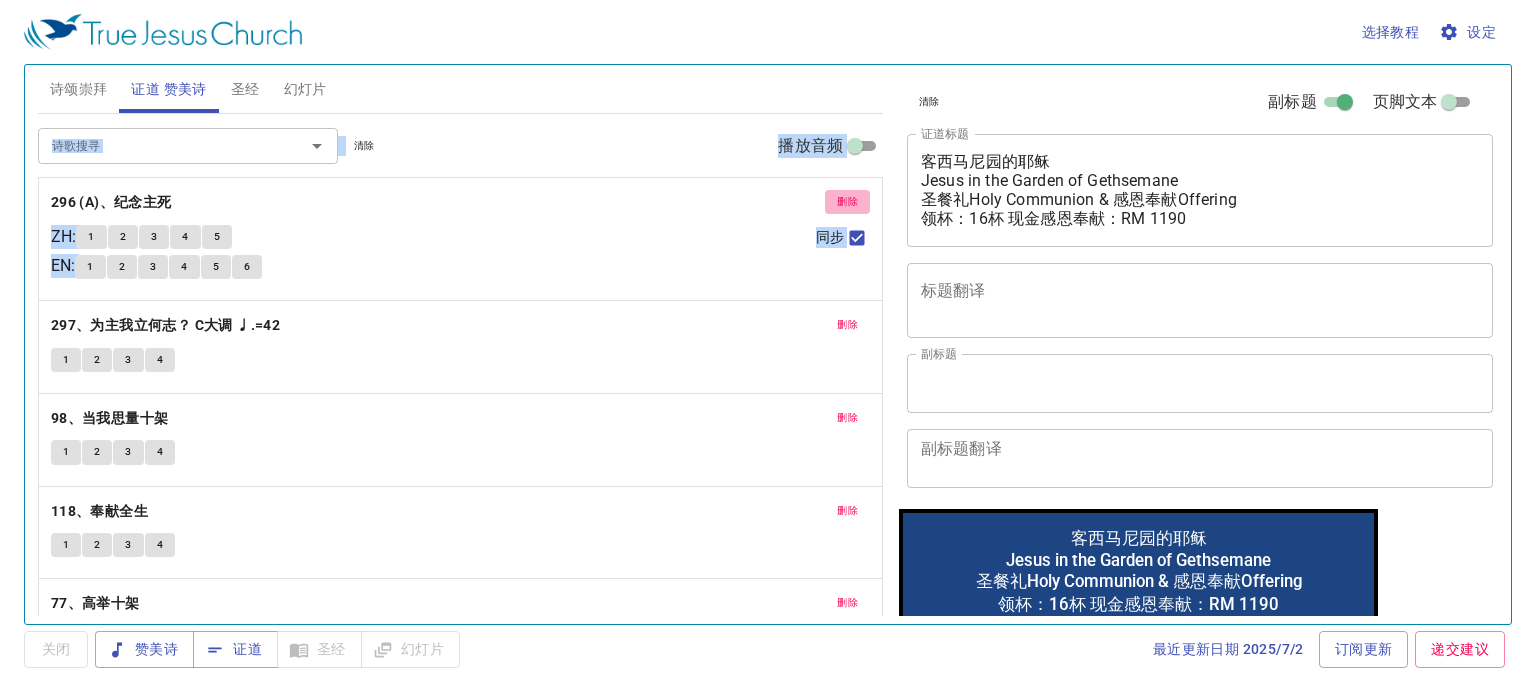 click on "删除" at bounding box center [847, 202] 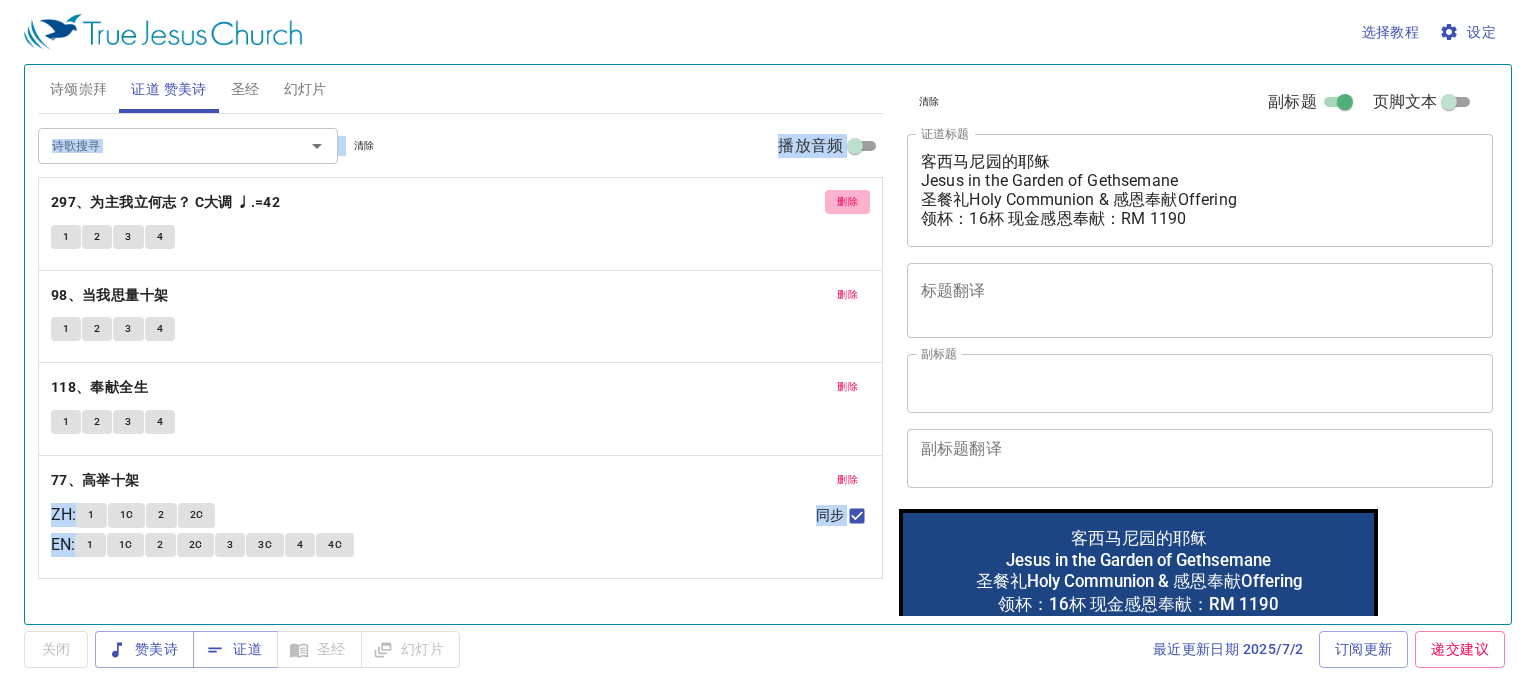 click on "删除" at bounding box center (847, 202) 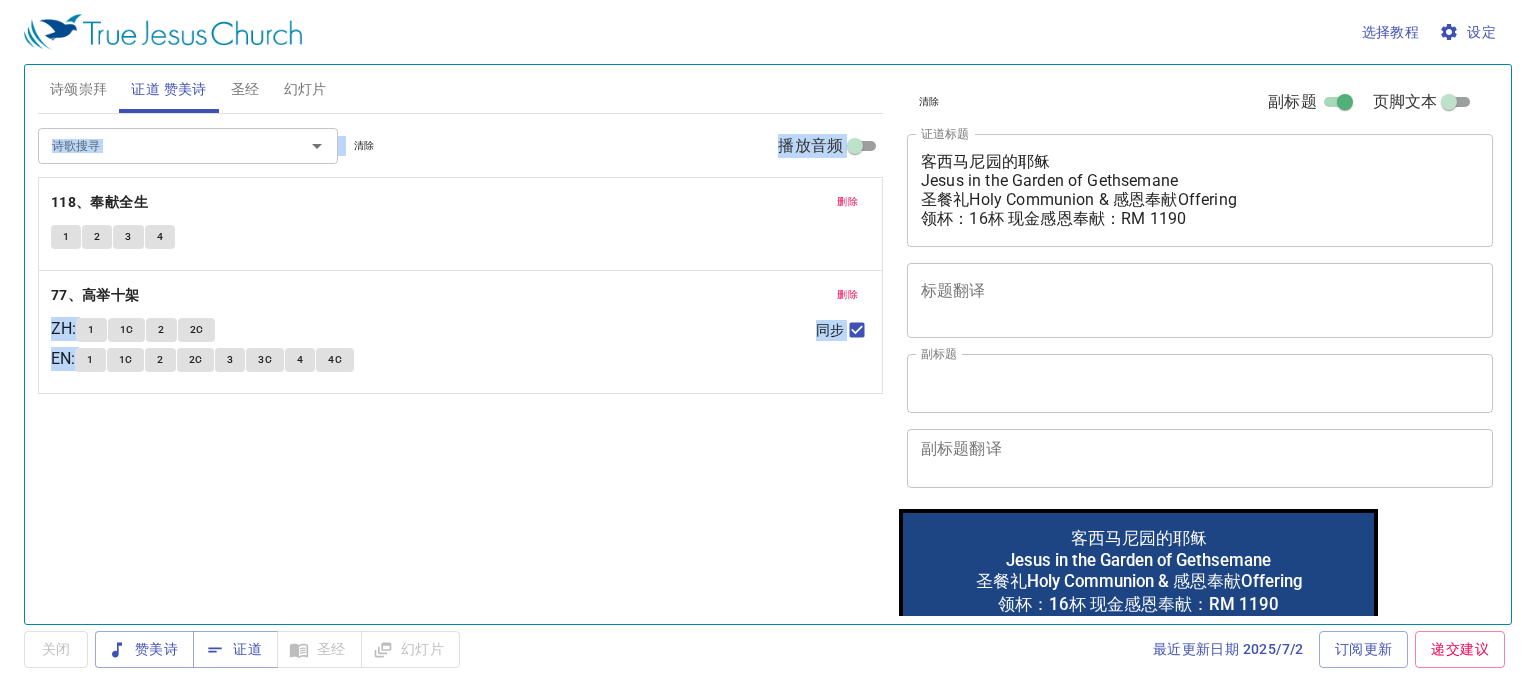 click on "删除" at bounding box center [847, 202] 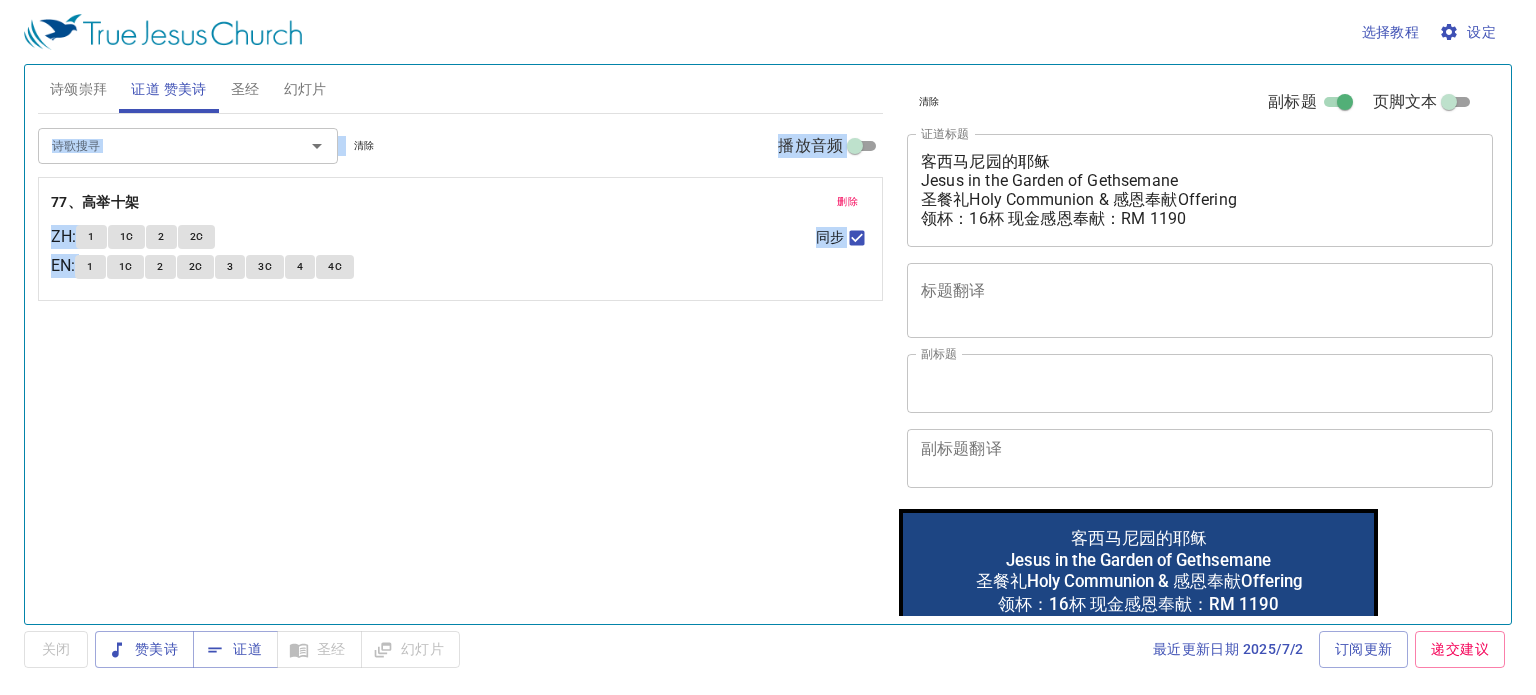 click on "删除" at bounding box center (847, 202) 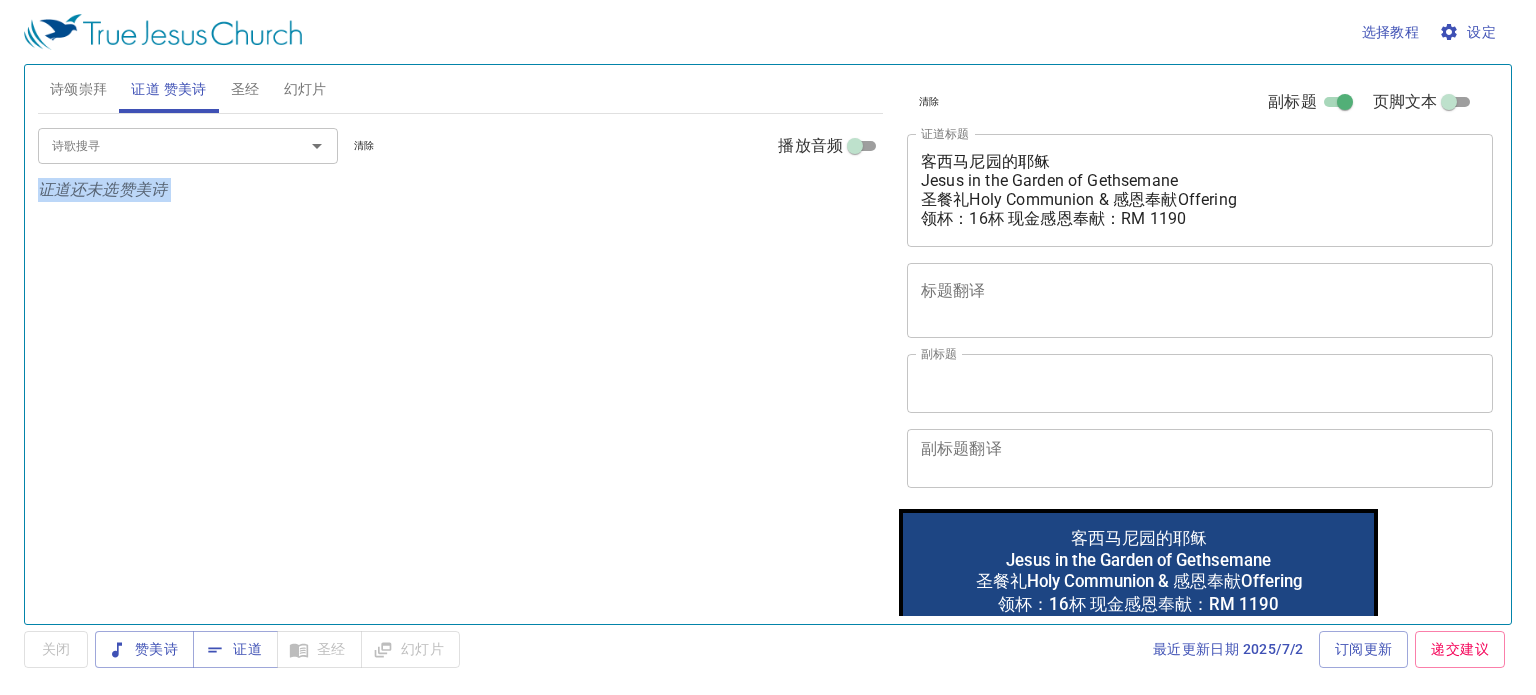 click on "证道还未选赞美诗" at bounding box center (0, 0) 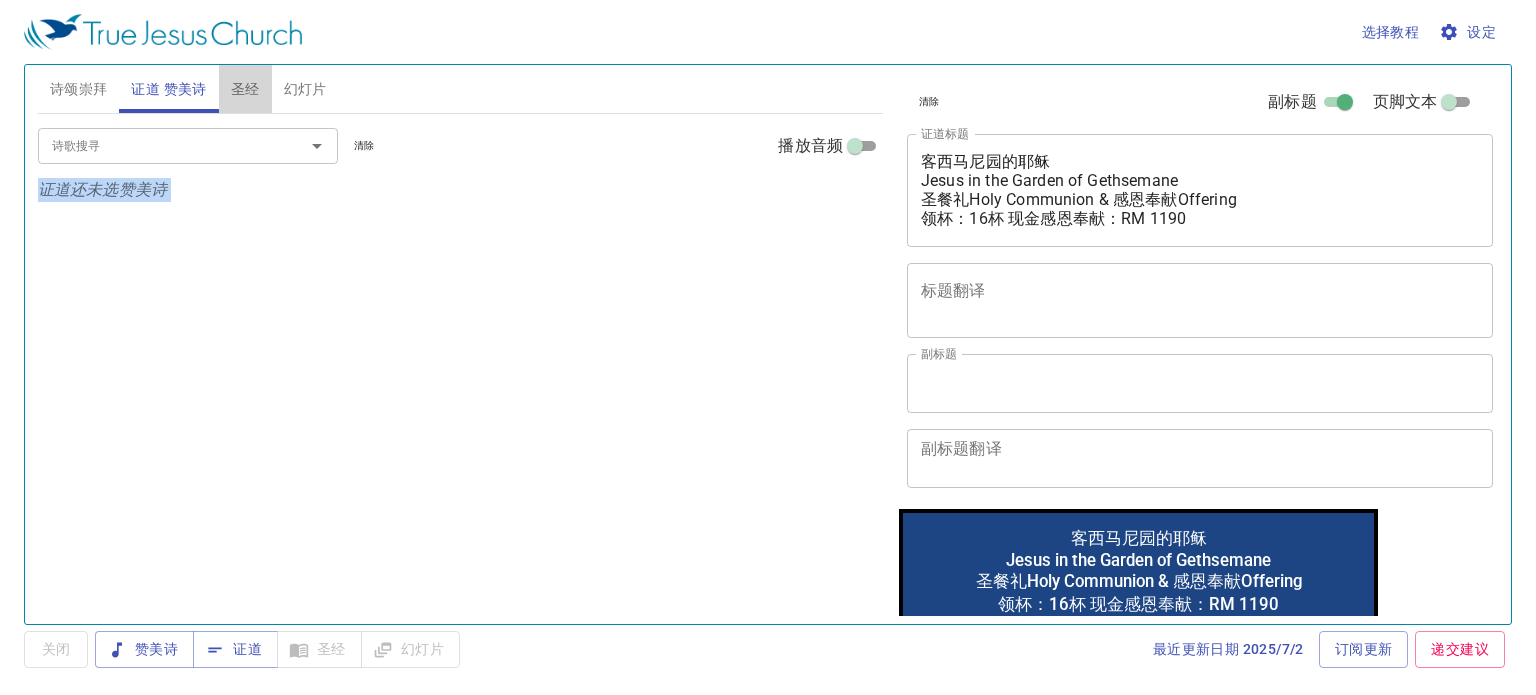 click on "圣经" at bounding box center (245, 89) 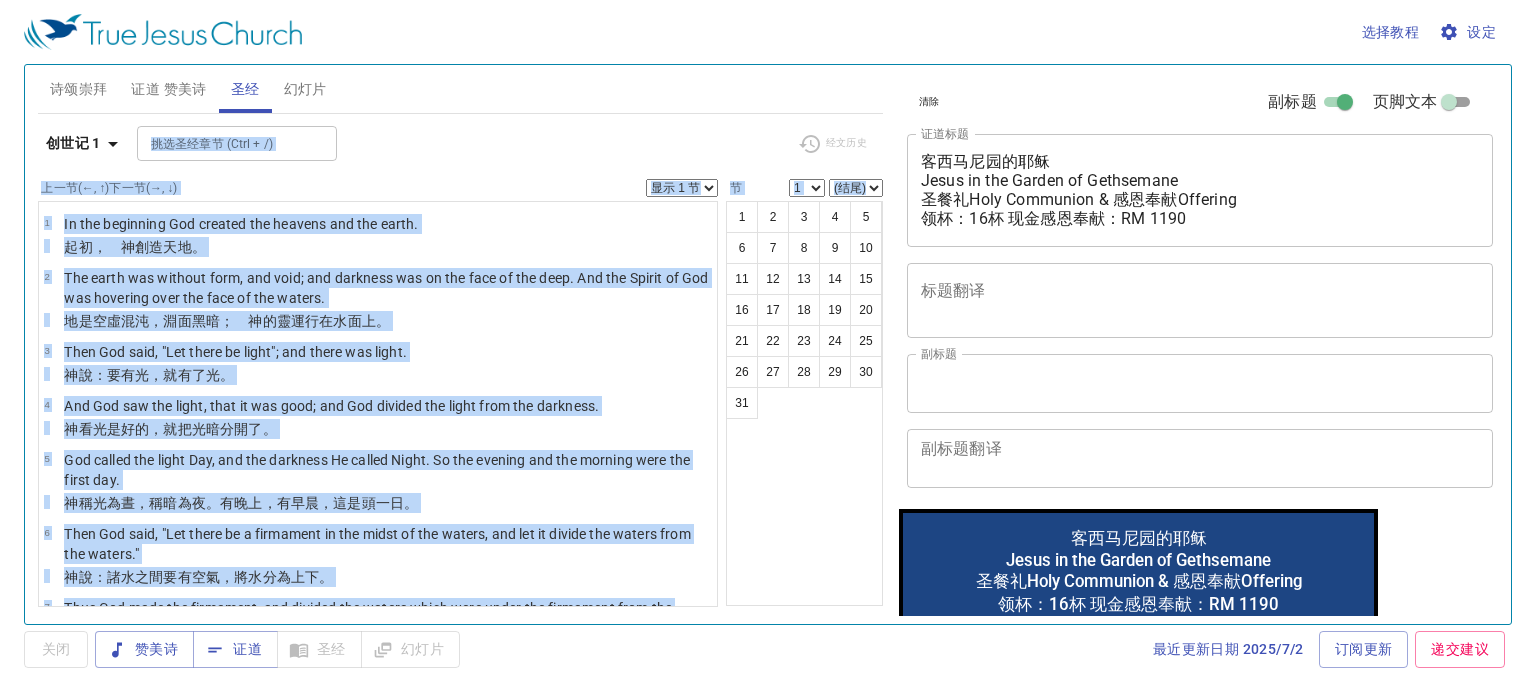 click on "挑选圣经章节 (Ctrl + /) 挑选圣经章节 (Ctrl + /)" at bounding box center (459, 143) 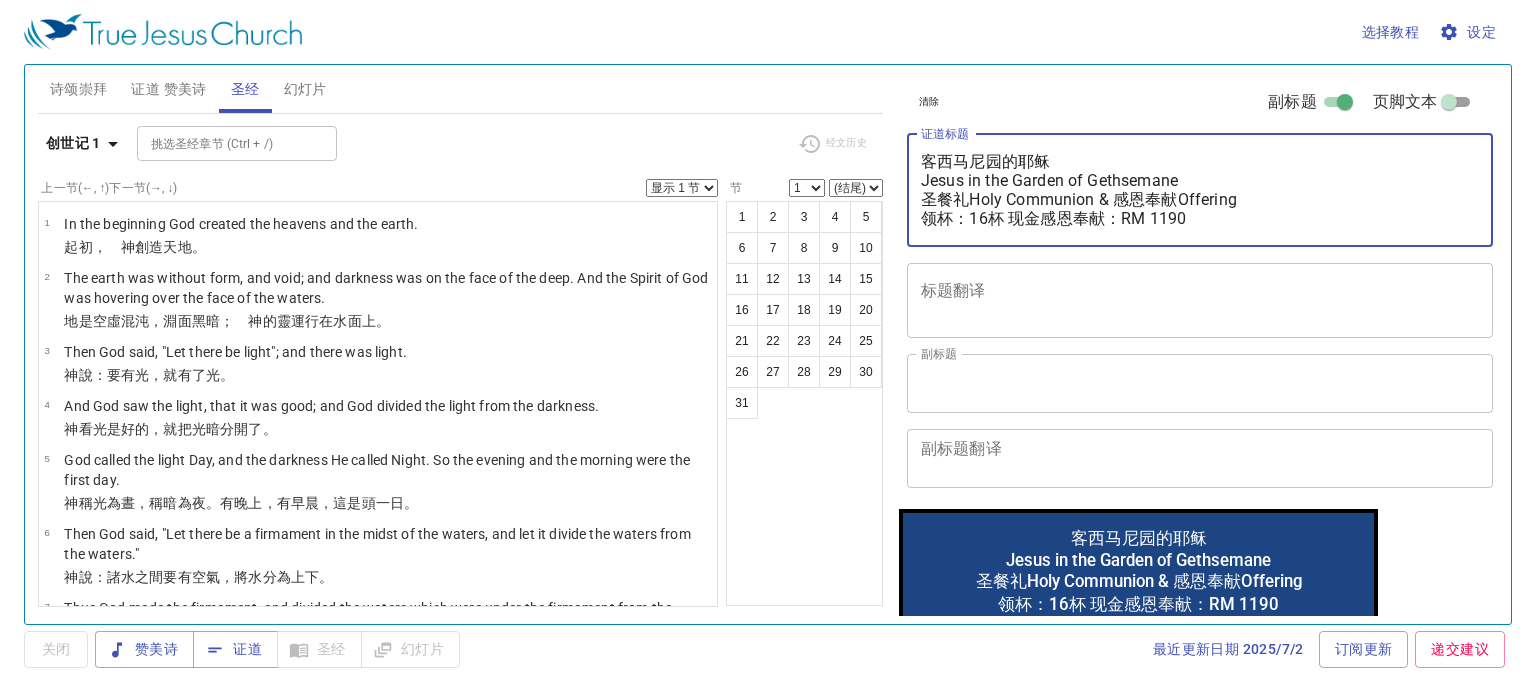 drag, startPoint x: 922, startPoint y: 163, endPoint x: 1356, endPoint y: 238, distance: 440.43274 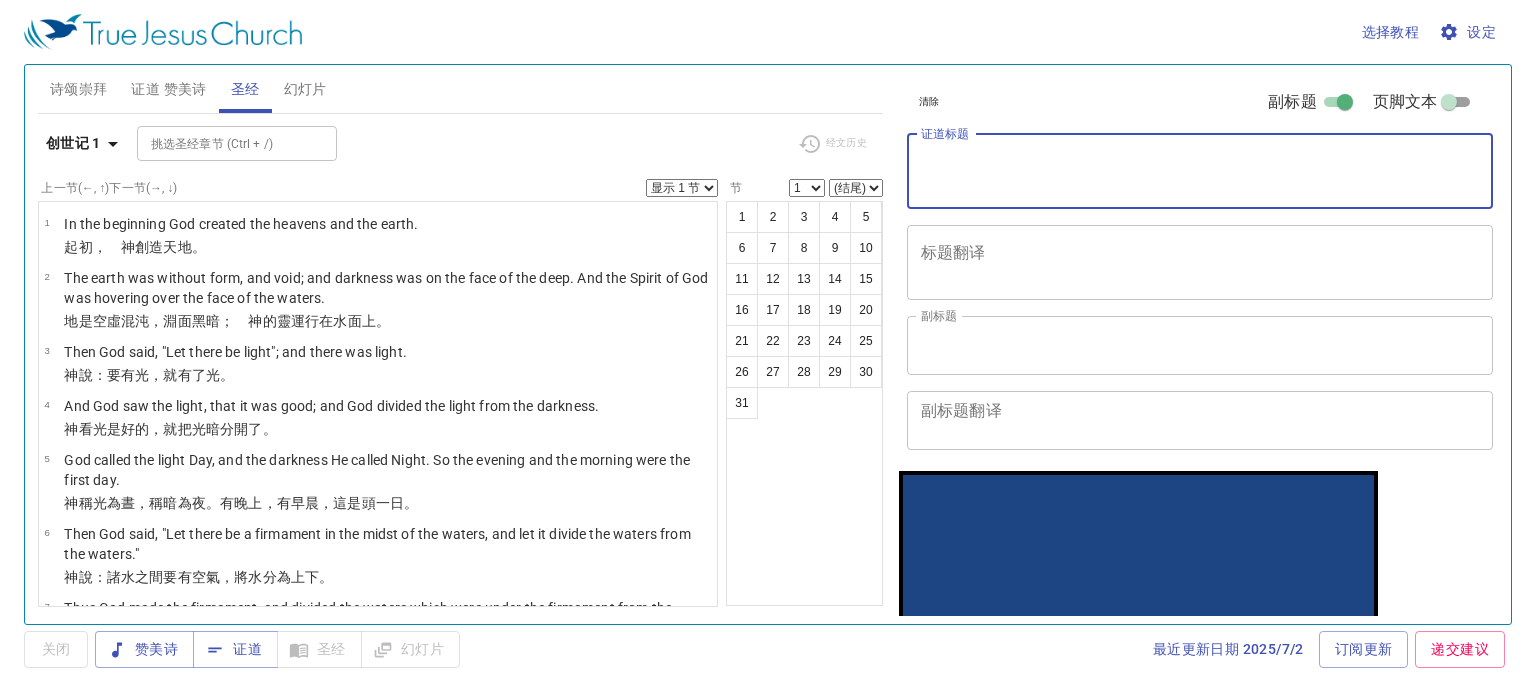type 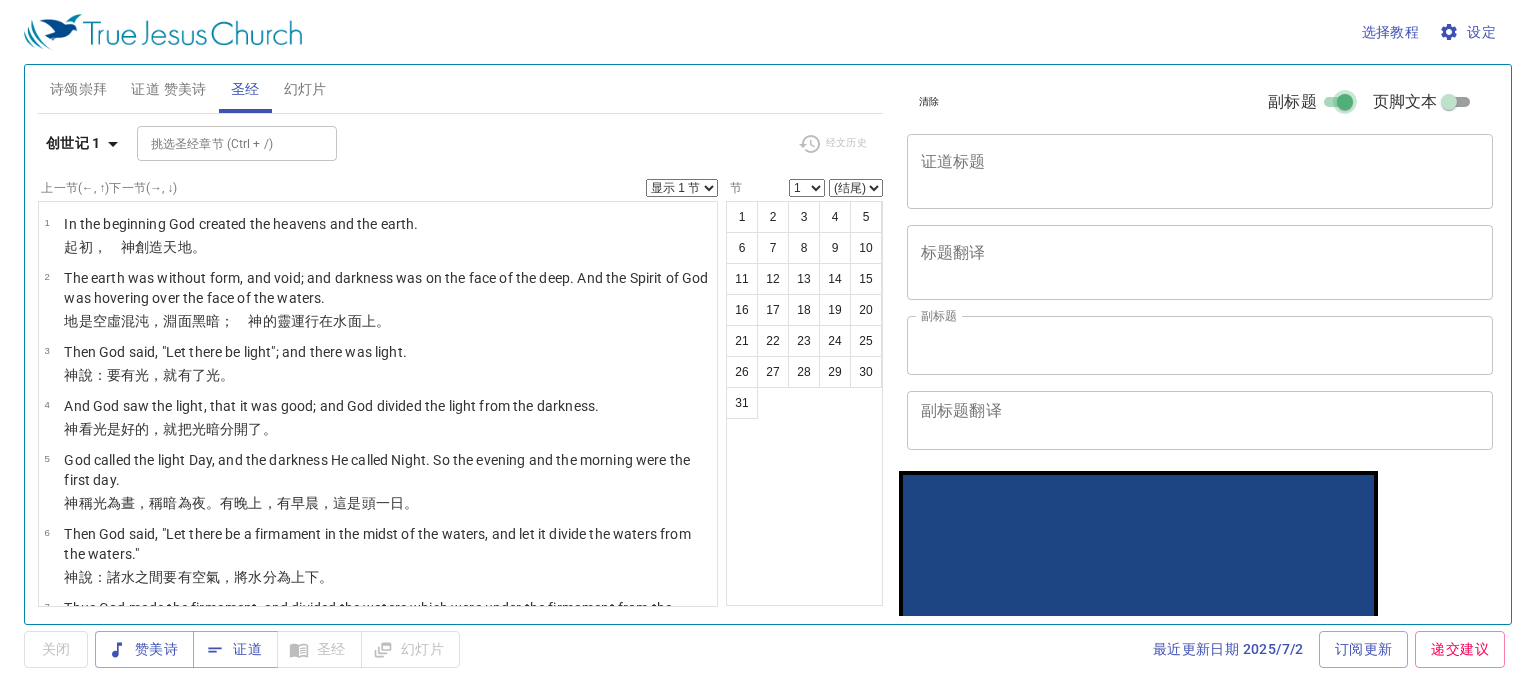 click on "副标题" at bounding box center (1345, 106) 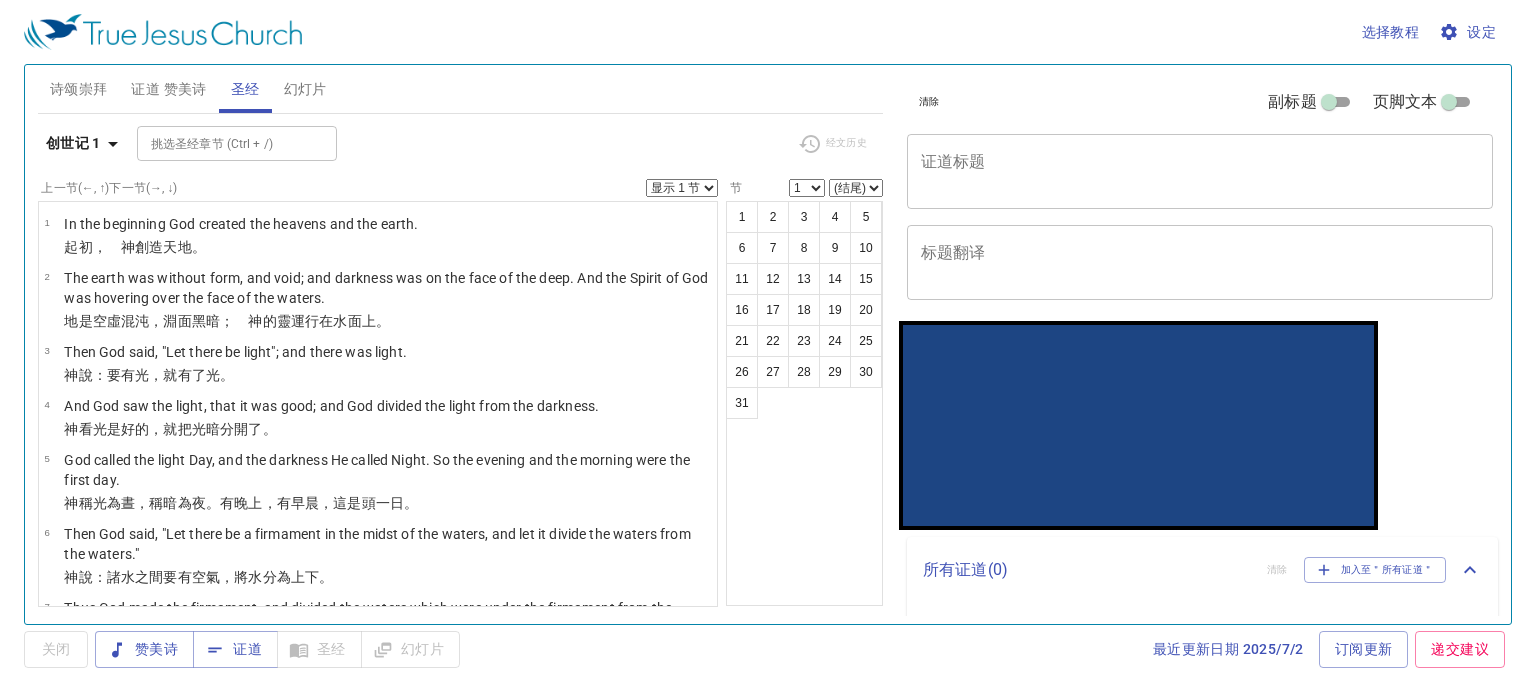 click on "证道标题" at bounding box center (1200, 171) 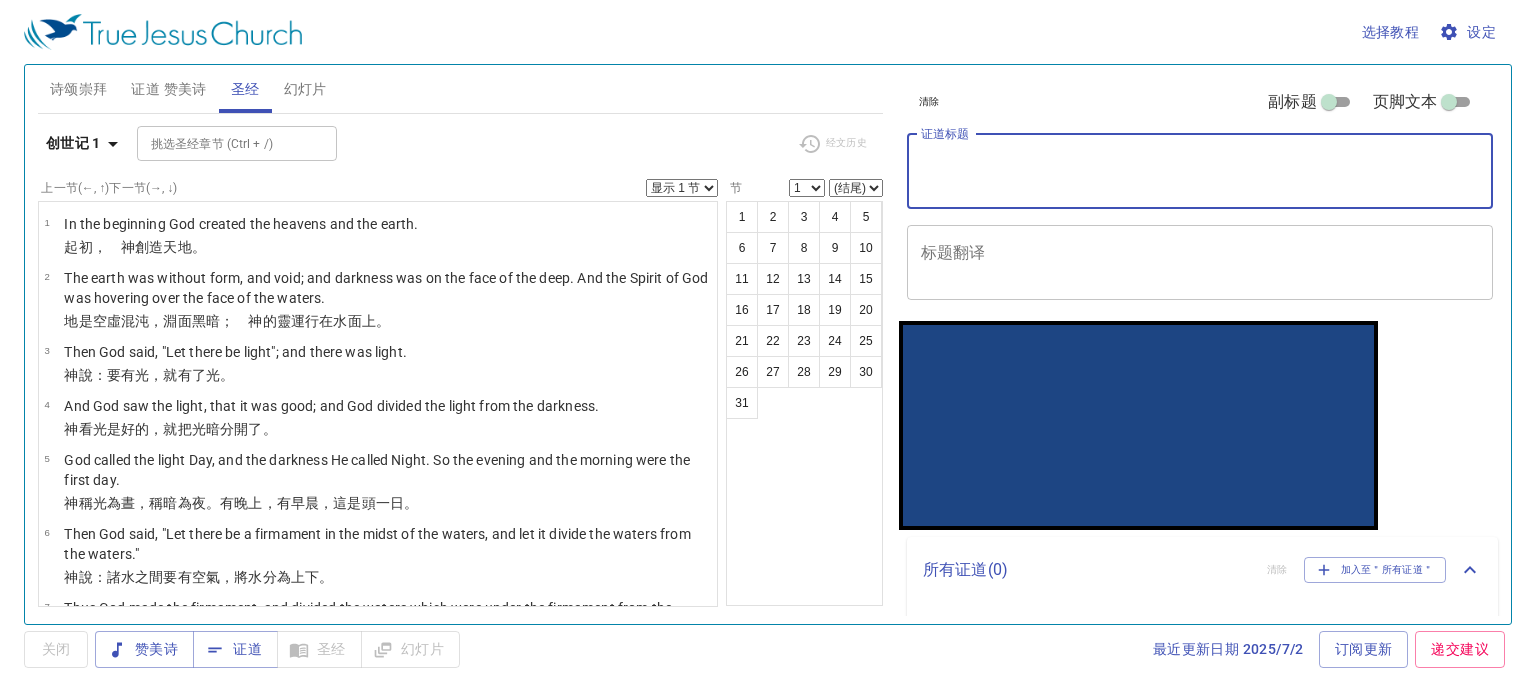 click on "幻灯片" at bounding box center [305, 89] 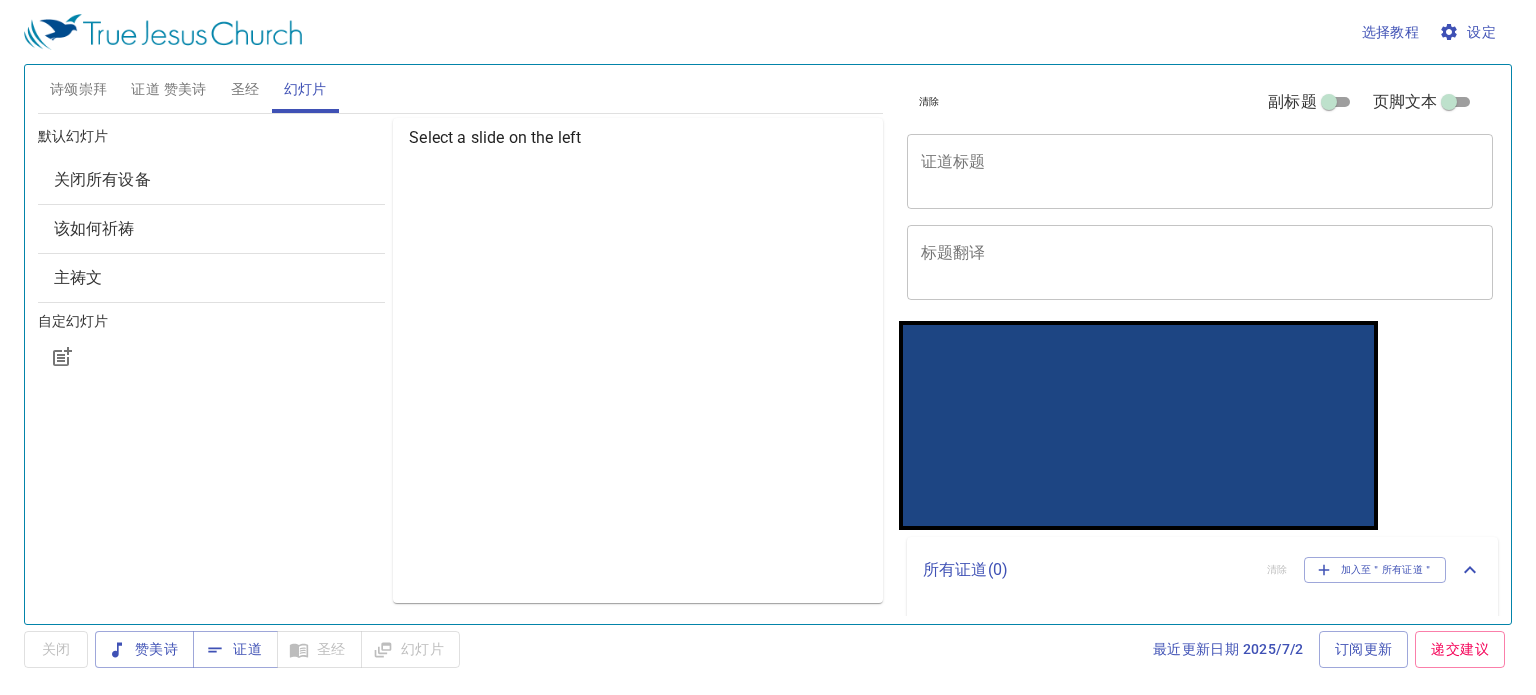 click on "关闭所有设备" at bounding box center [212, 180] 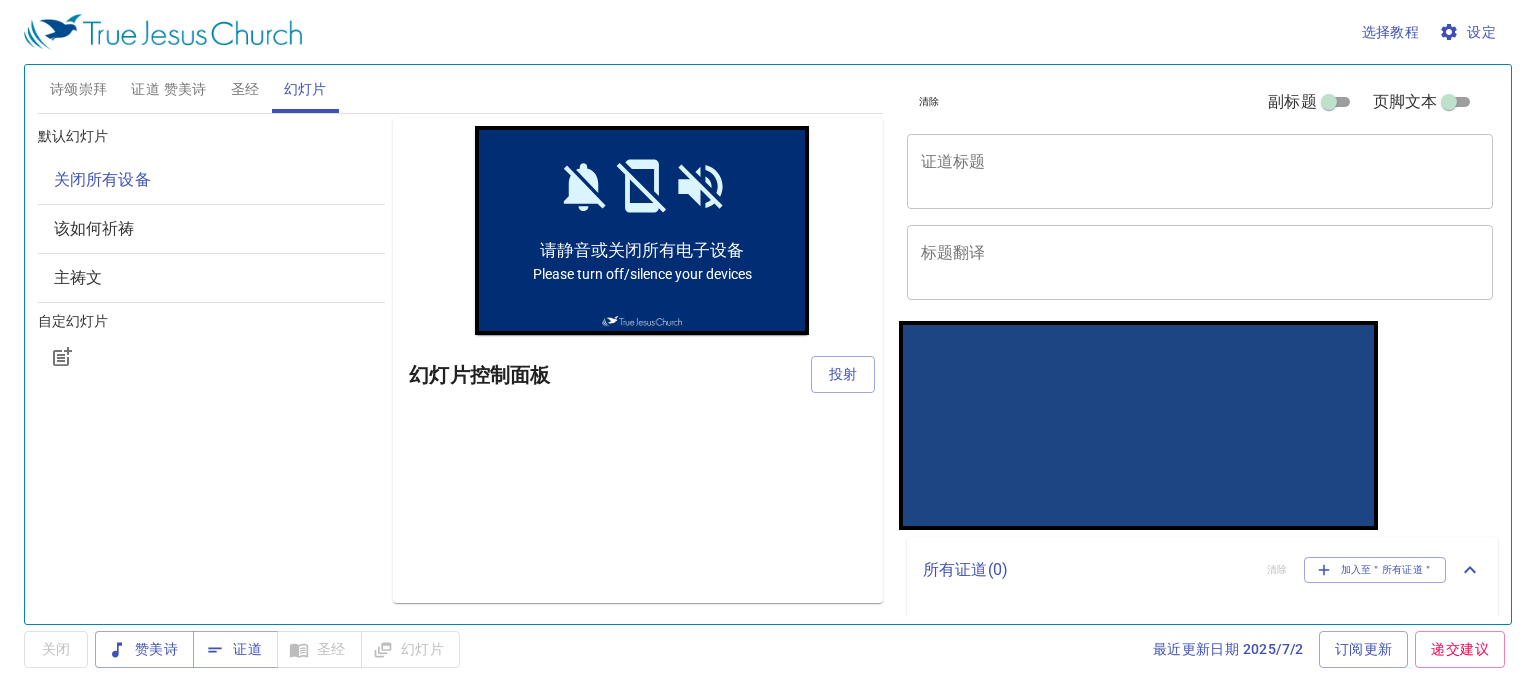 scroll, scrollTop: 0, scrollLeft: 0, axis: both 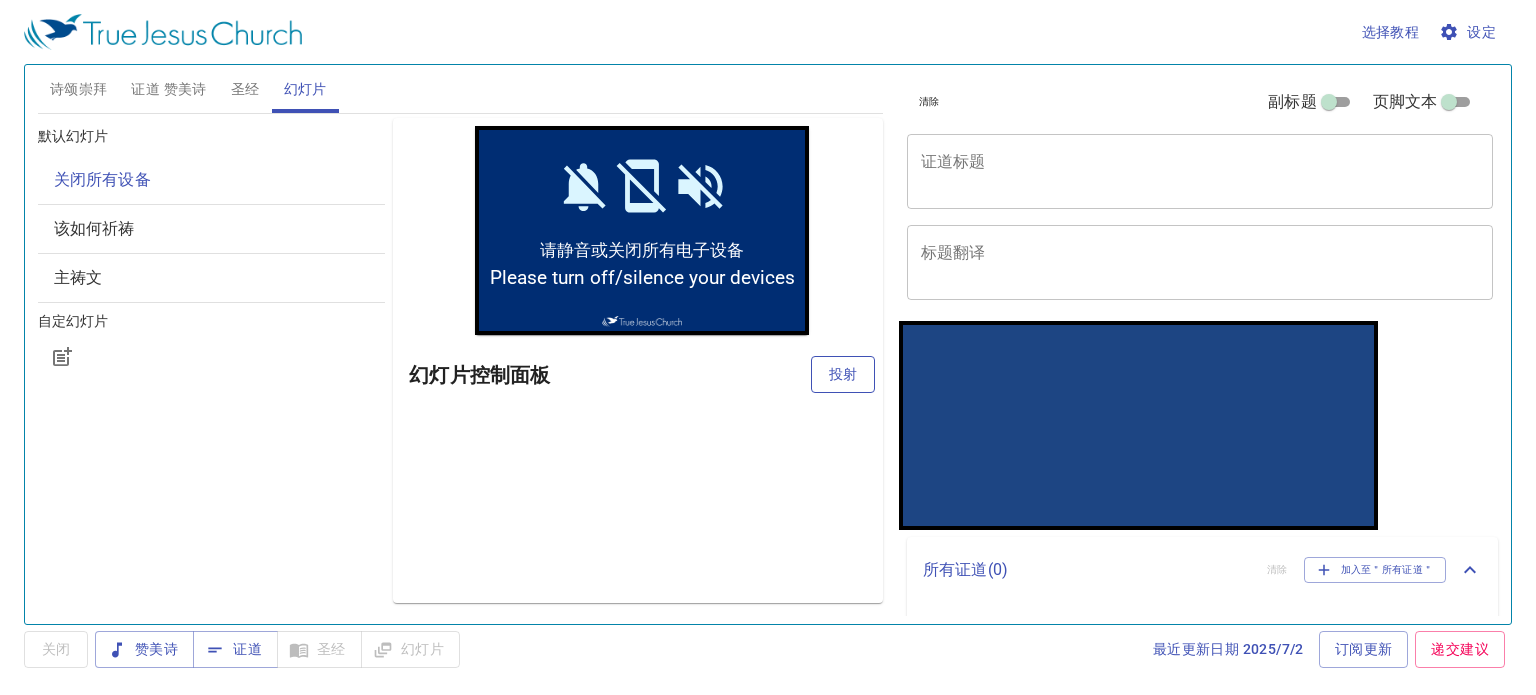 click on "投射" at bounding box center (843, 374) 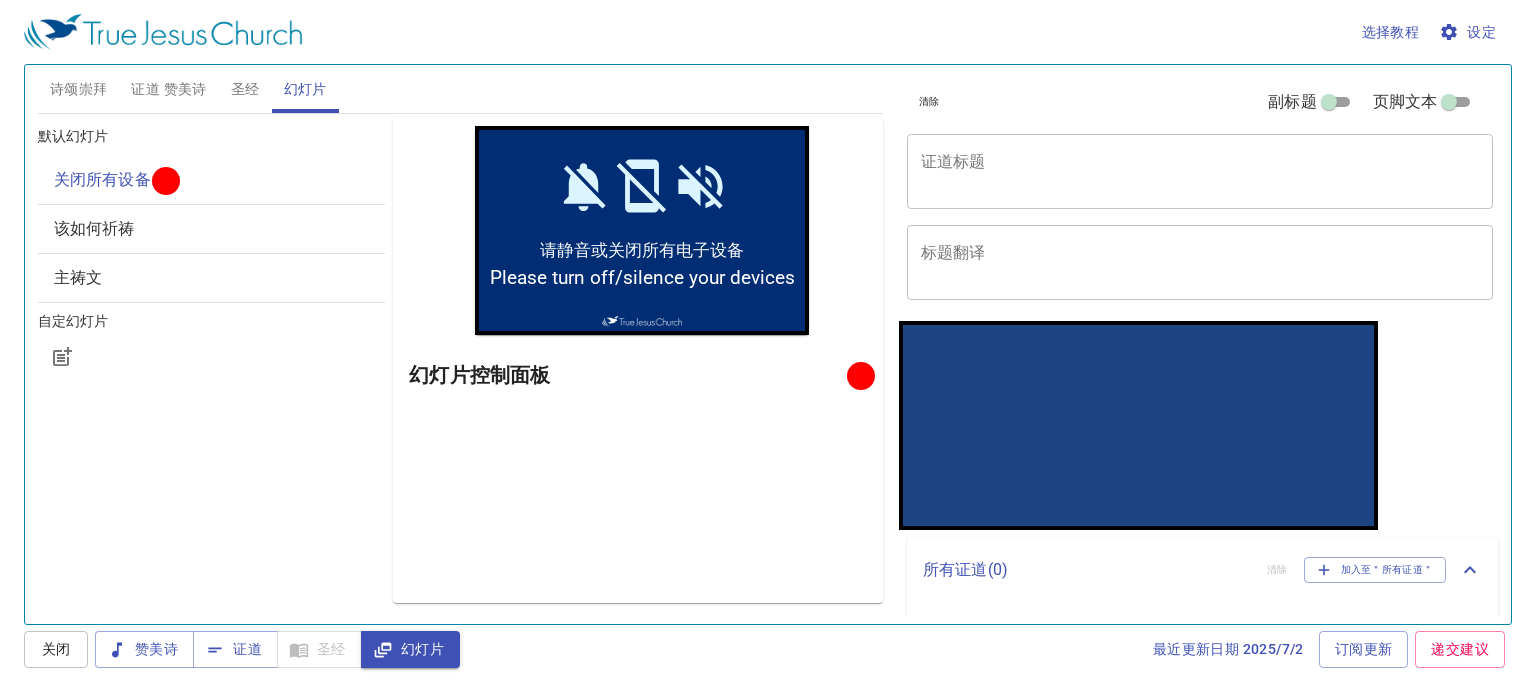 click on "证道标题" at bounding box center (1200, 171) 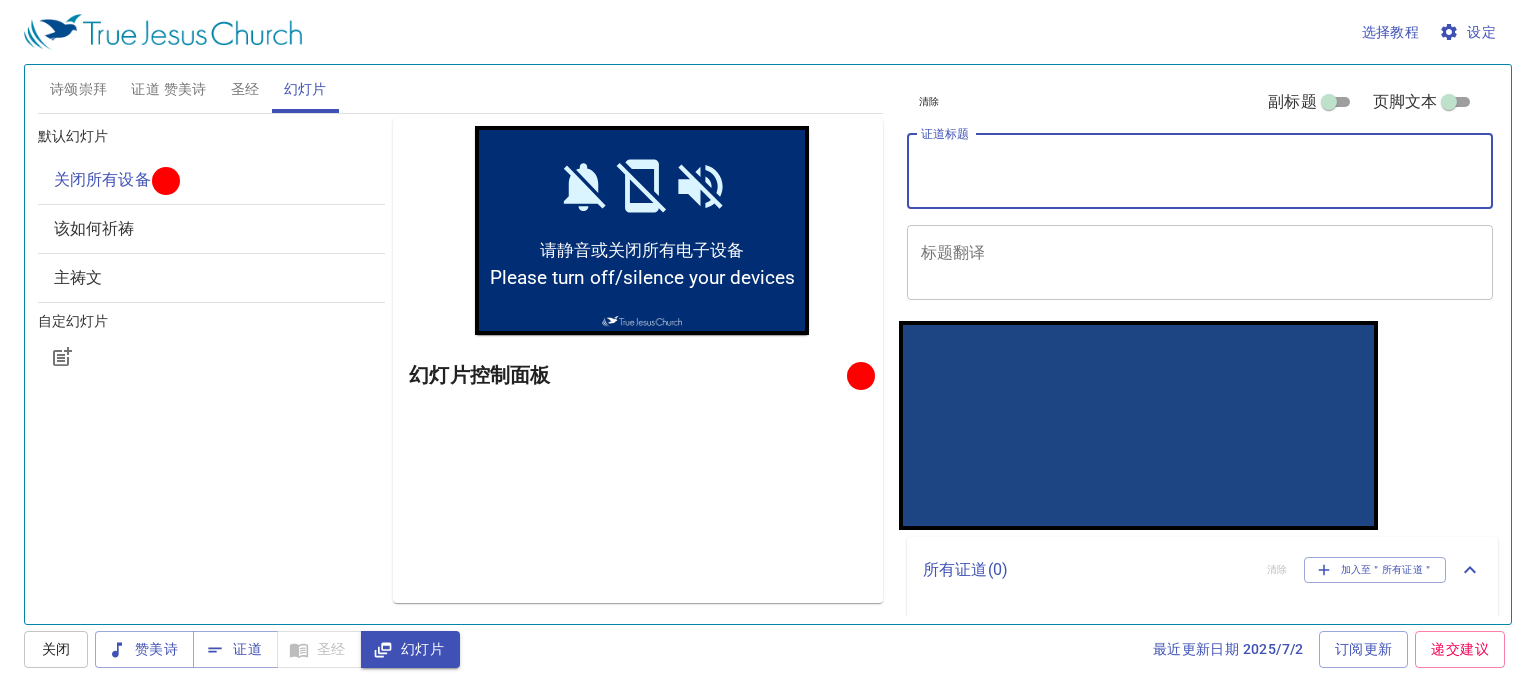click on "证道标题" at bounding box center (1200, 171) 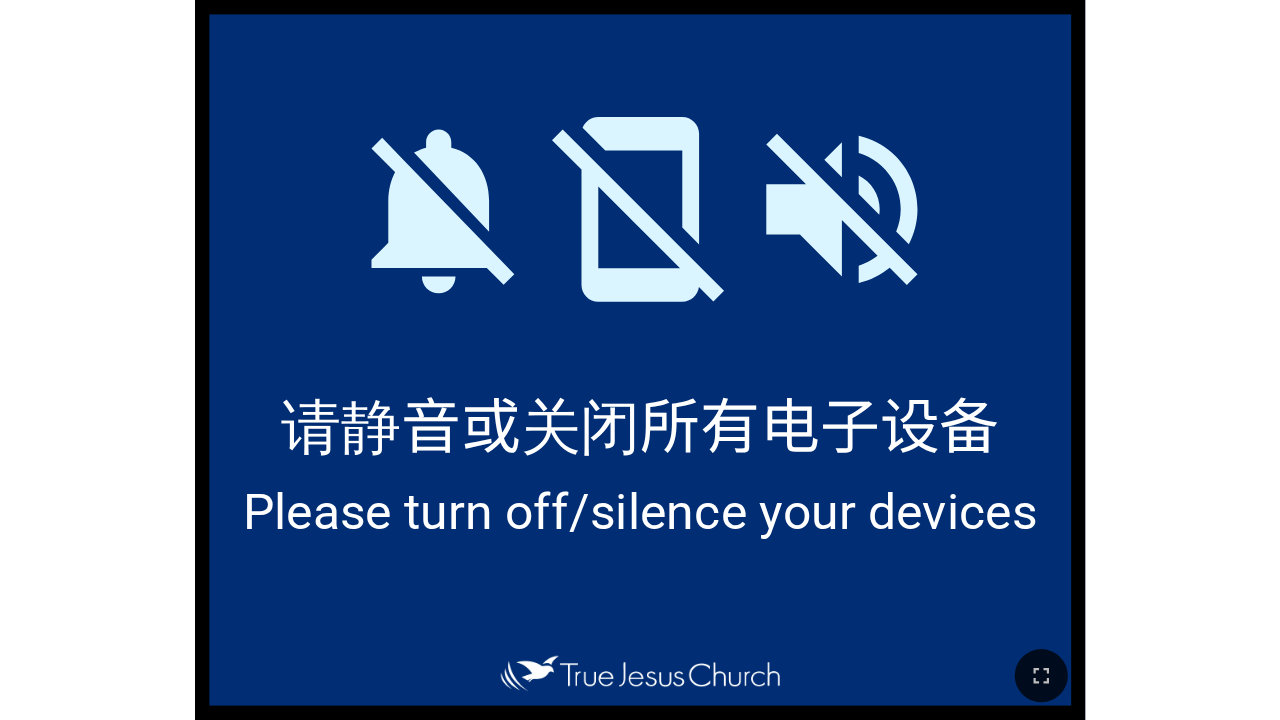 scroll, scrollTop: 0, scrollLeft: 0, axis: both 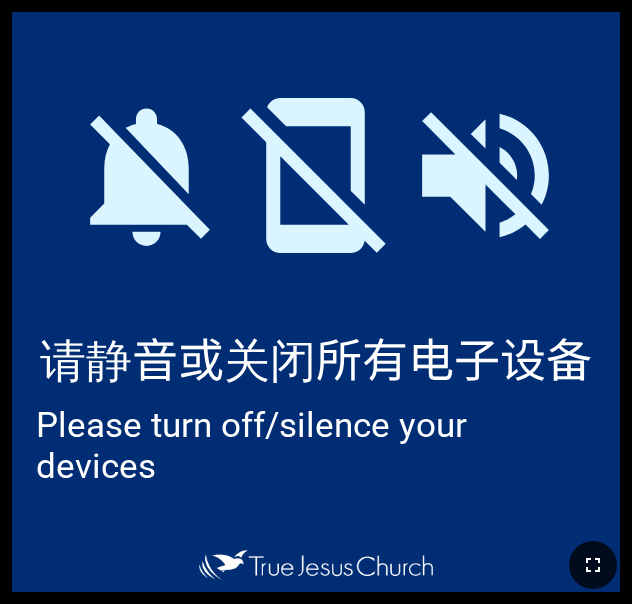 click at bounding box center (593, 565) 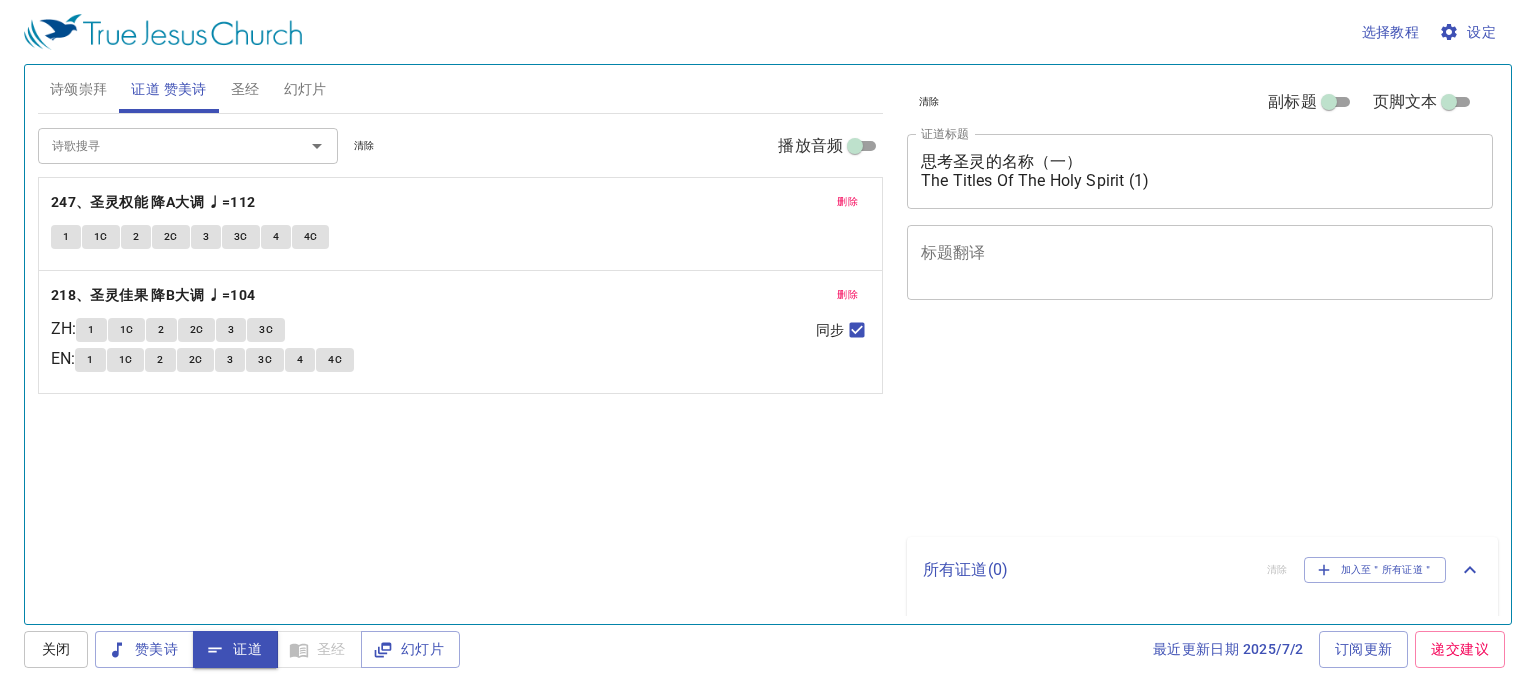 scroll, scrollTop: 0, scrollLeft: 0, axis: both 